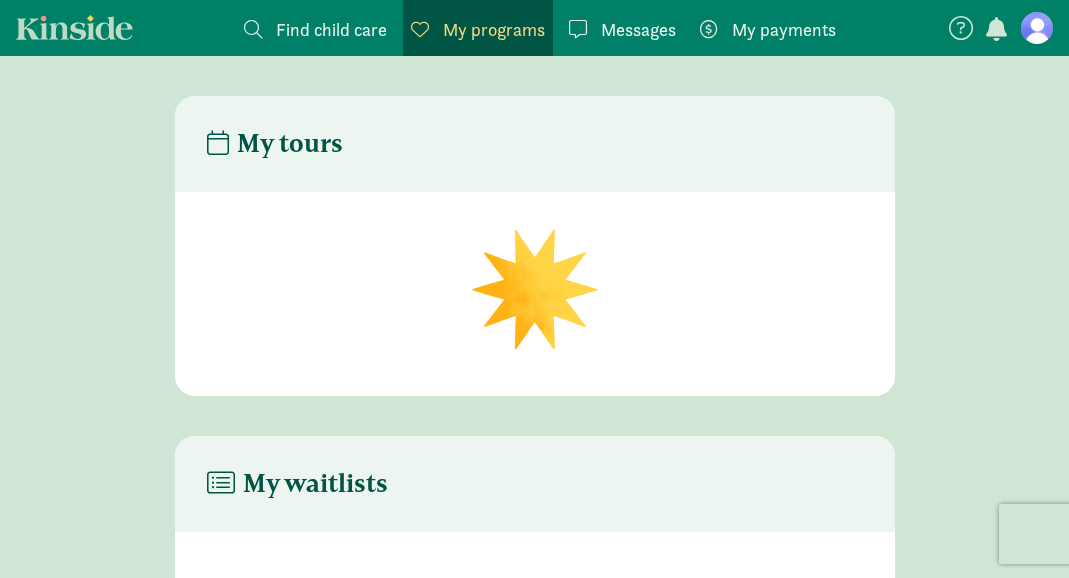scroll, scrollTop: 0, scrollLeft: 0, axis: both 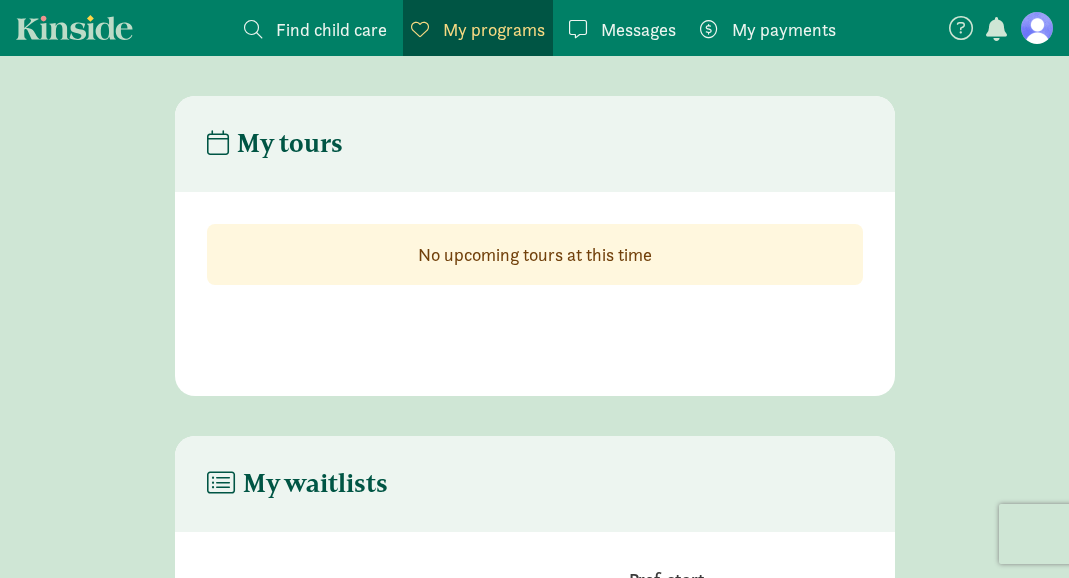 click at bounding box center [1037, 28] 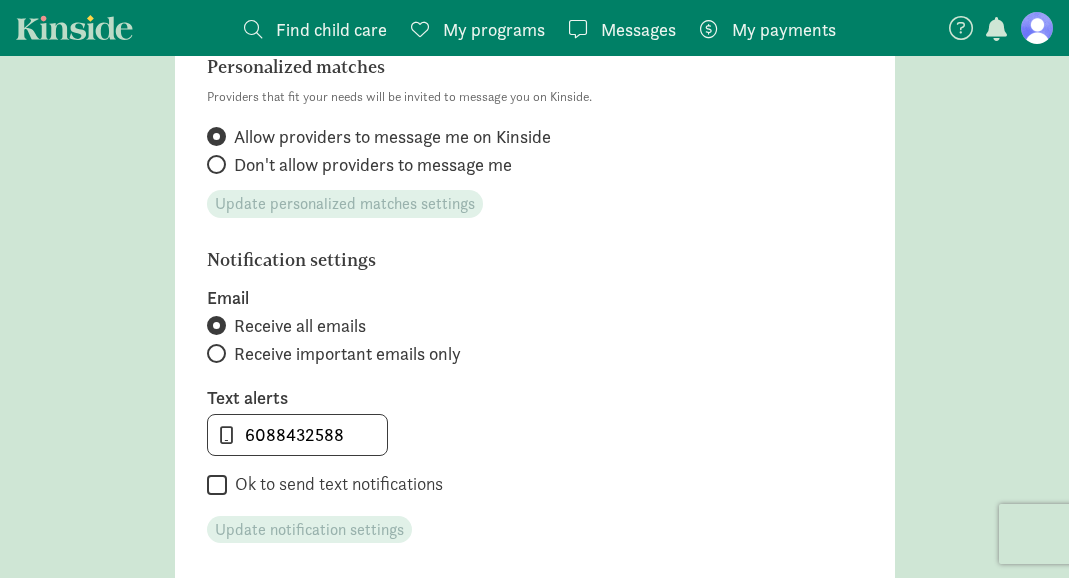 scroll, scrollTop: 719, scrollLeft: 0, axis: vertical 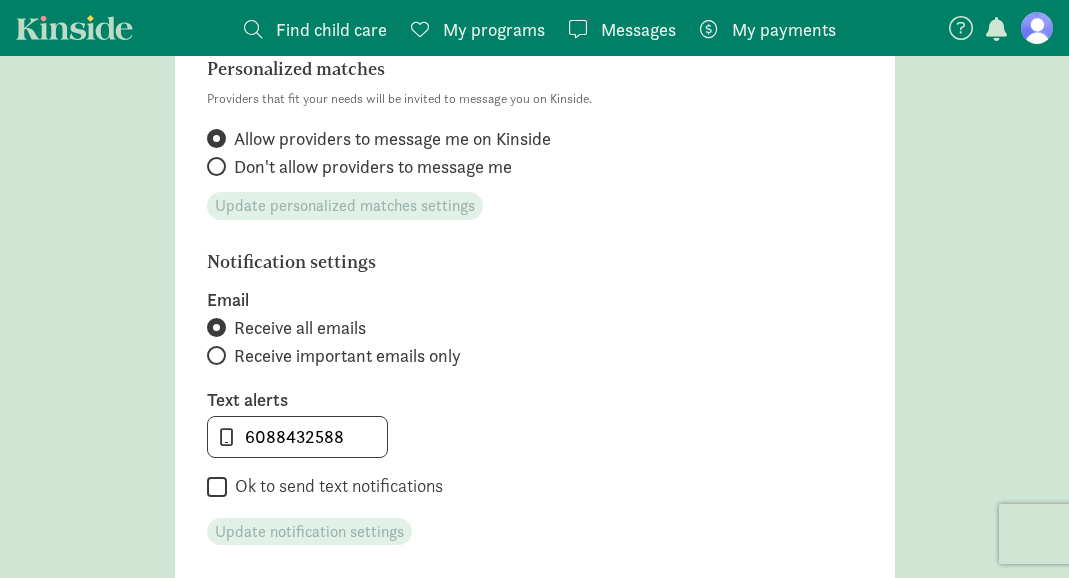 click on "Receive all emails" at bounding box center [300, 328] 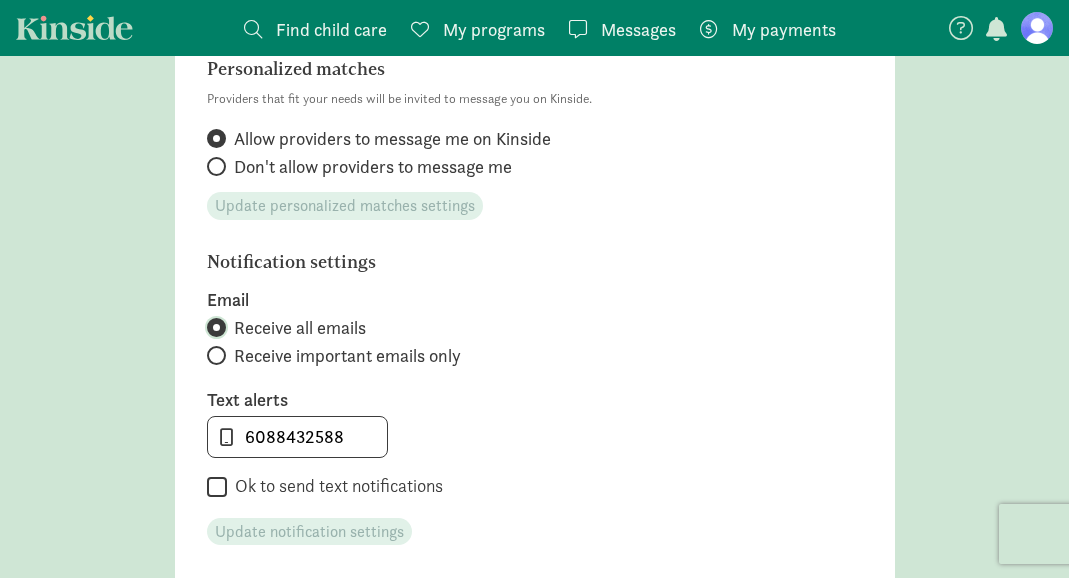 click on "Receive all emails" at bounding box center [213, 327] 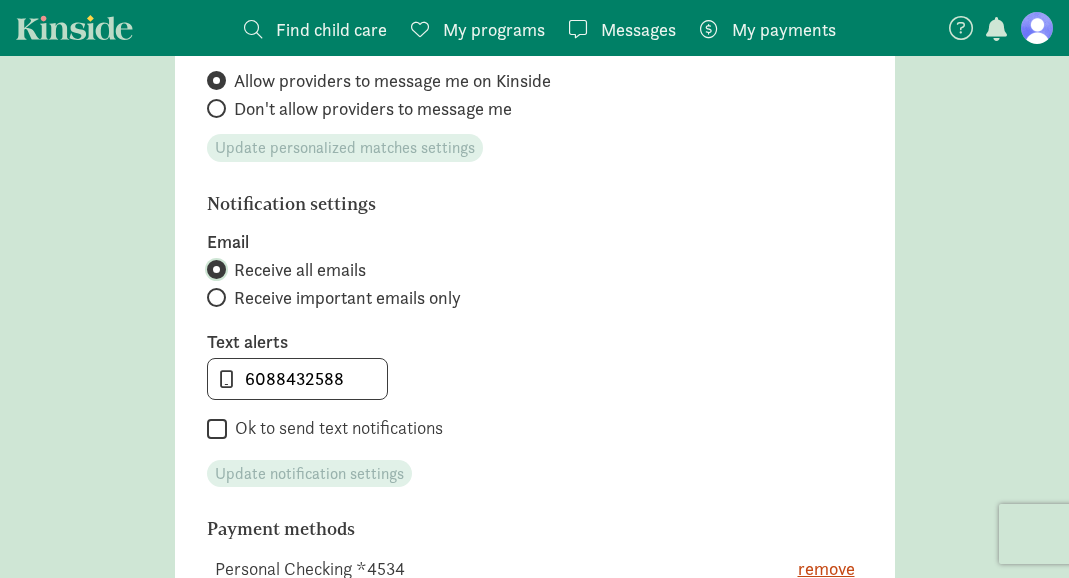 scroll, scrollTop: 779, scrollLeft: 0, axis: vertical 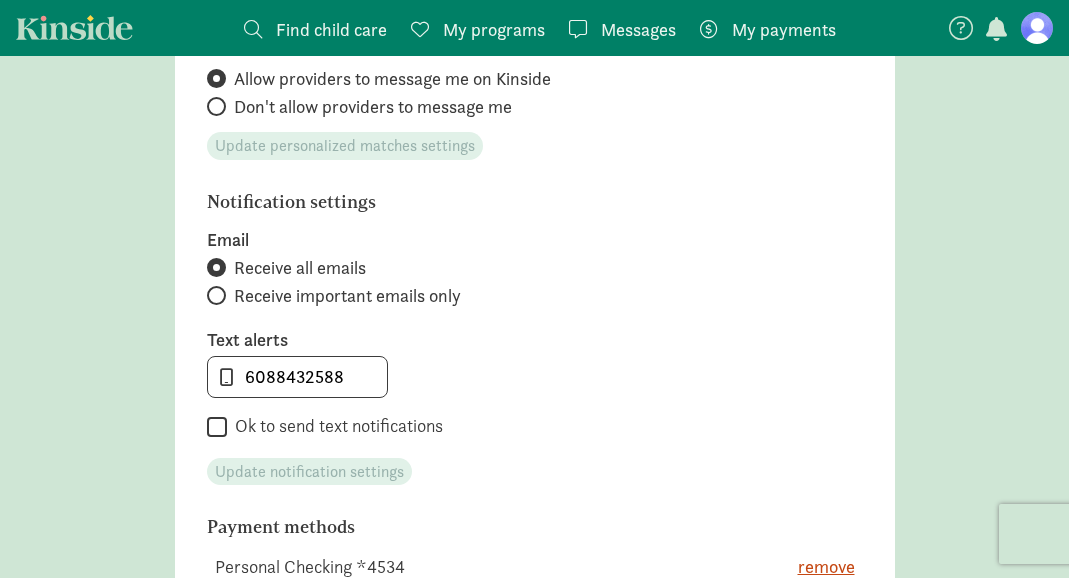 click at bounding box center [216, 267] 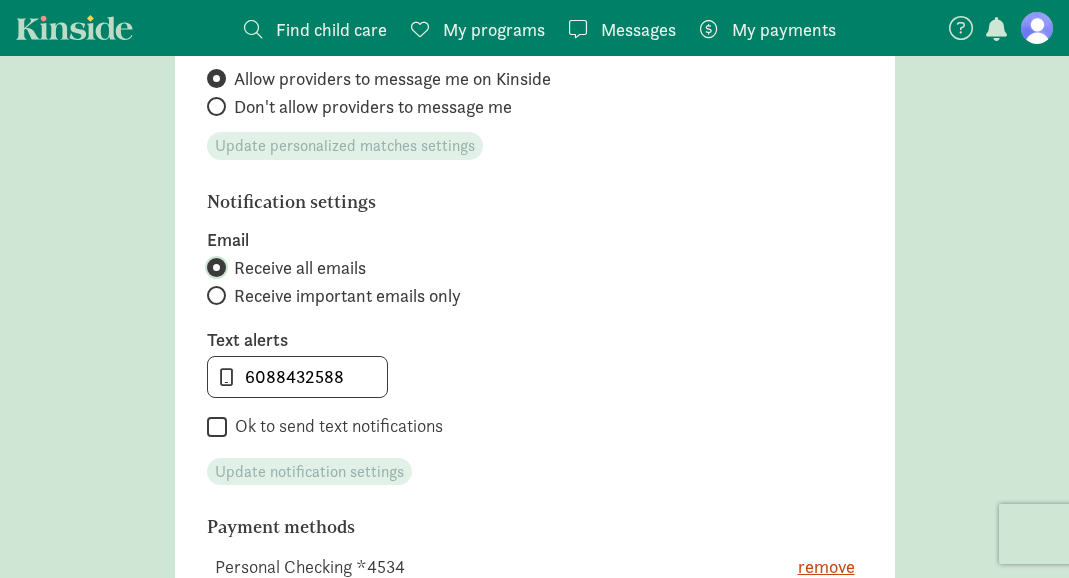 click on "Receive all emails" at bounding box center [213, 267] 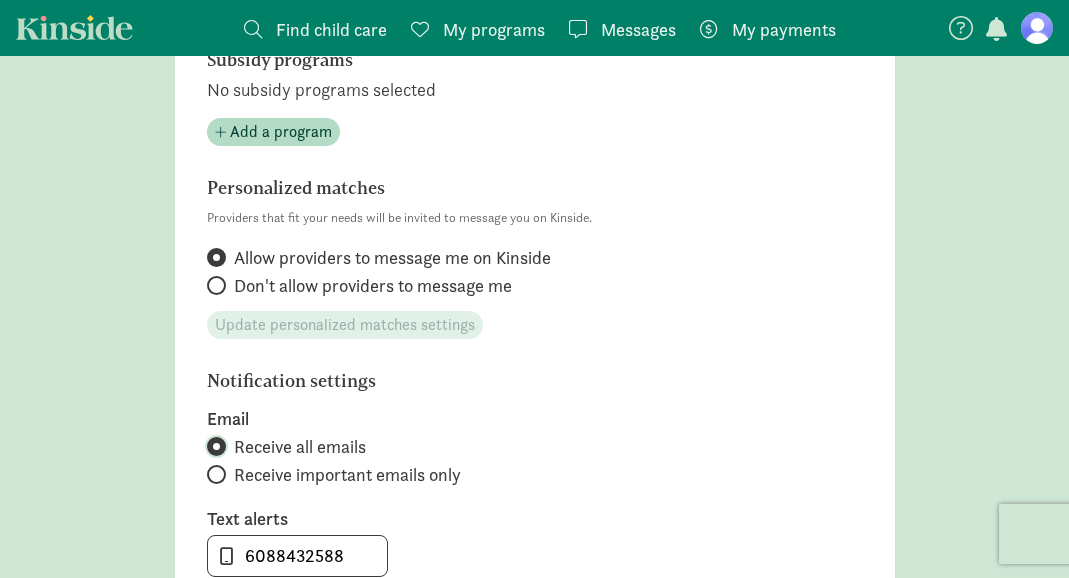scroll, scrollTop: 602, scrollLeft: 0, axis: vertical 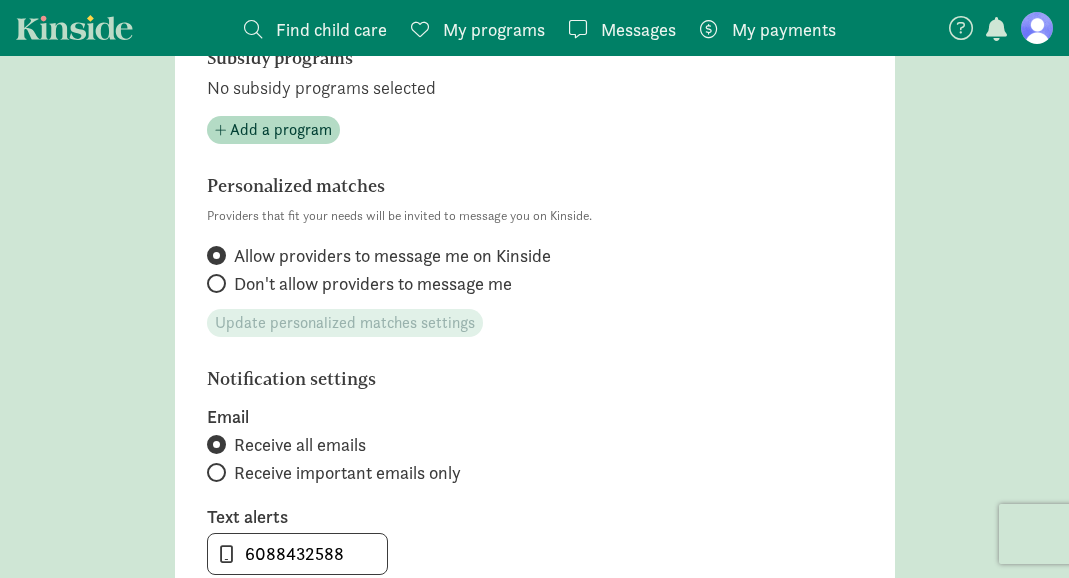 click on "Don't allow providers to message me" at bounding box center [373, 284] 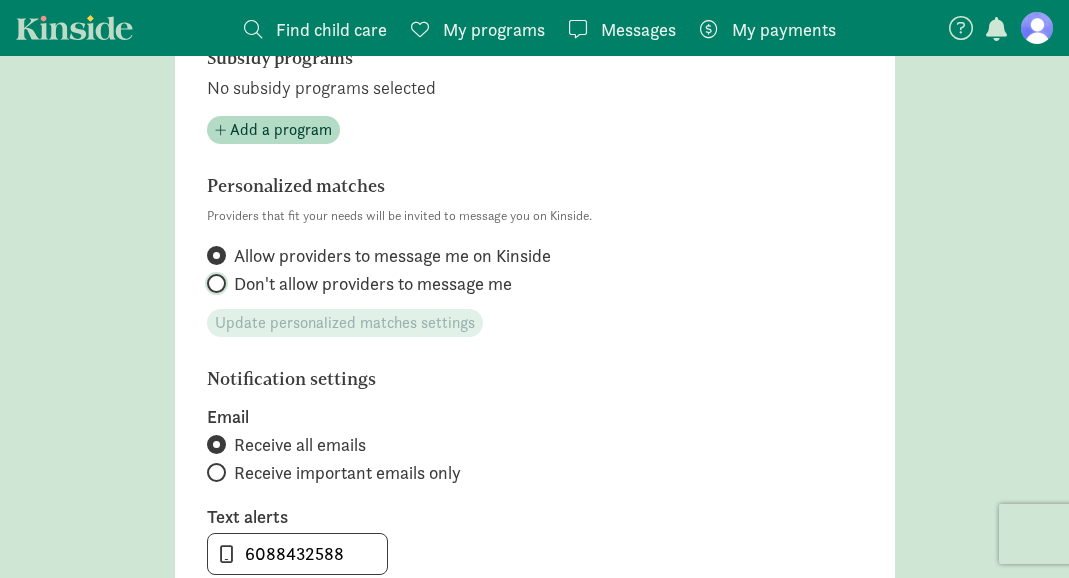 click on "Don't allow providers to message me" at bounding box center (213, 283) 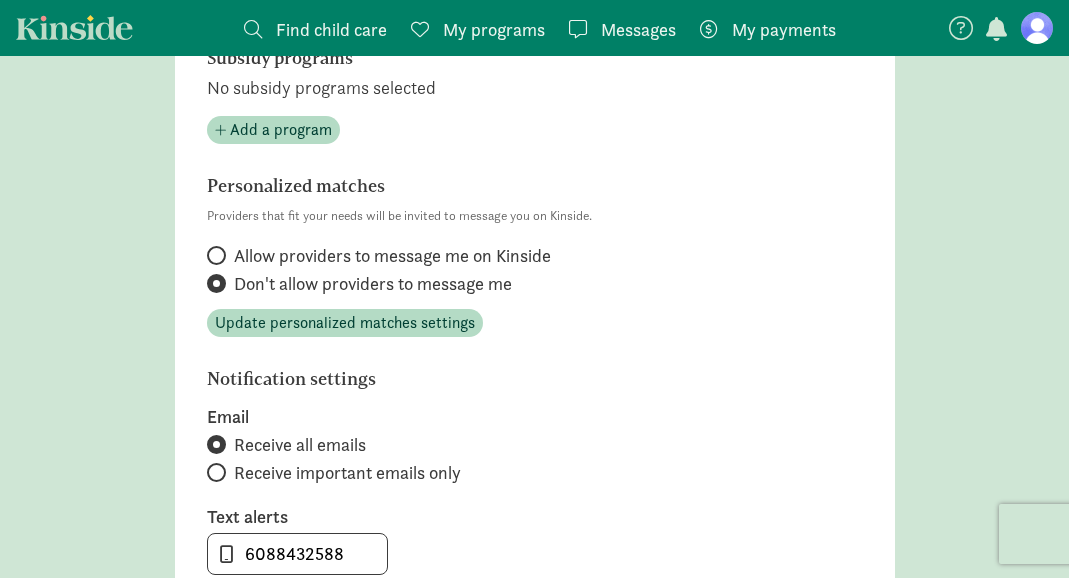 click at bounding box center (216, 472) 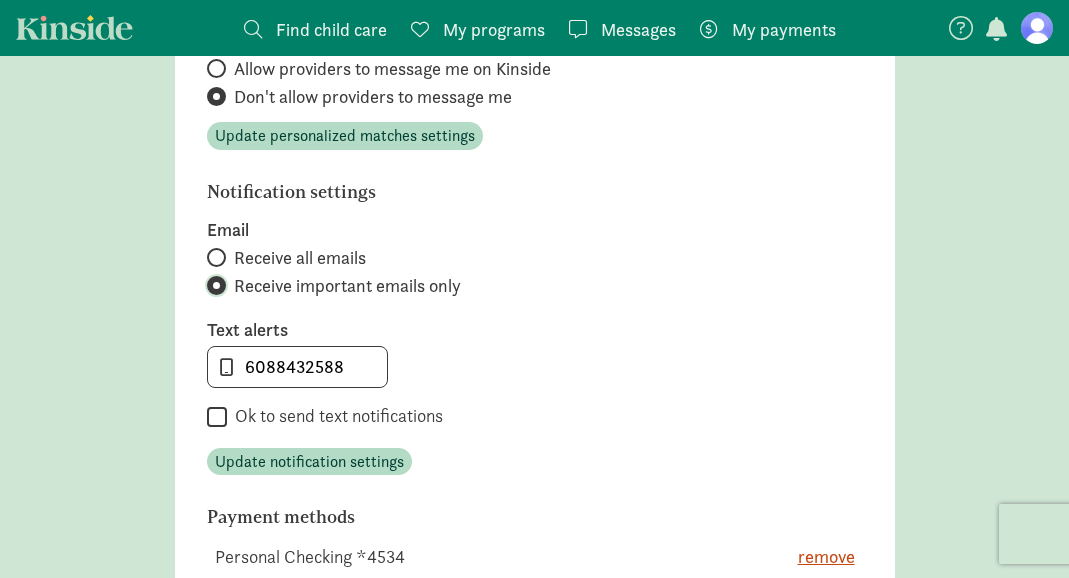 scroll, scrollTop: 910, scrollLeft: 0, axis: vertical 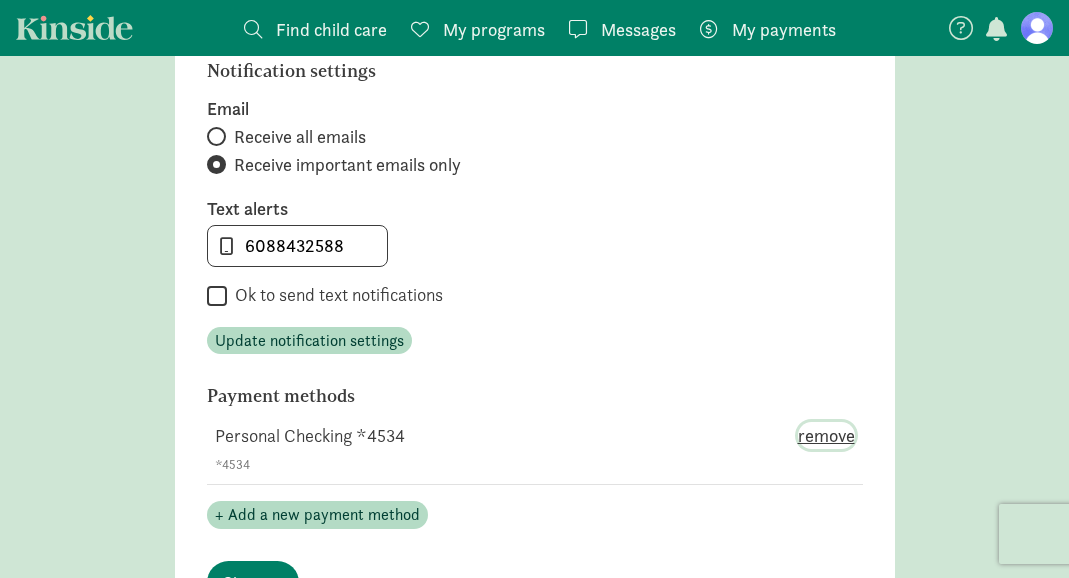 click on "remove" at bounding box center (826, 435) 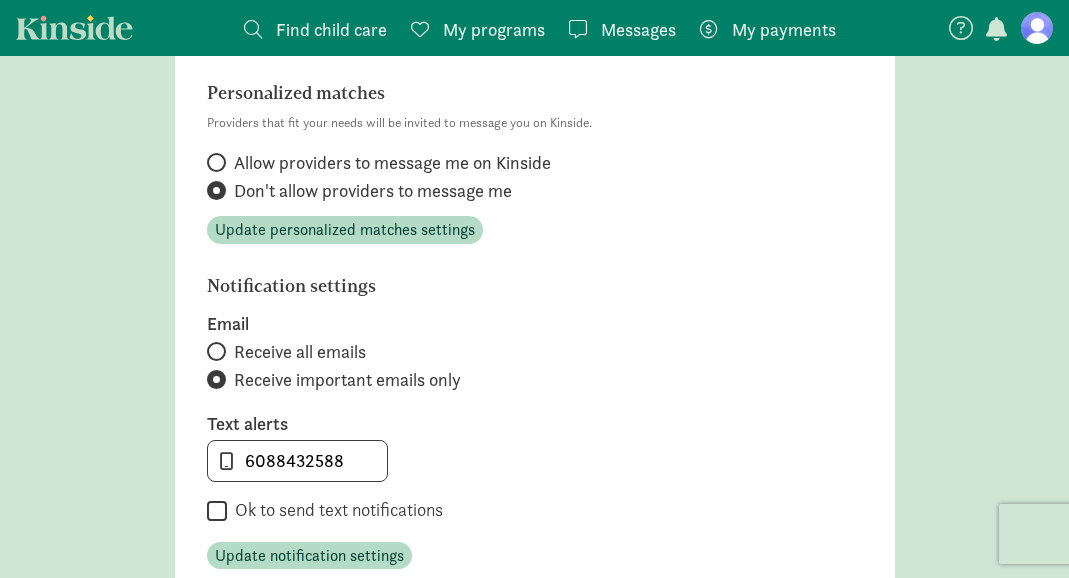 scroll, scrollTop: 821, scrollLeft: 0, axis: vertical 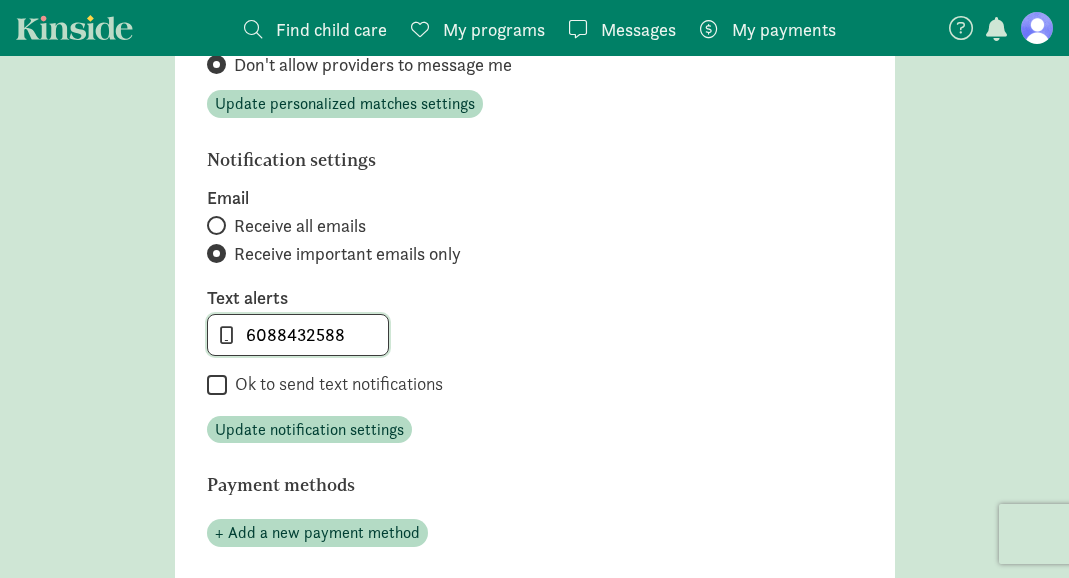 drag, startPoint x: 358, startPoint y: 343, endPoint x: 115, endPoint y: 295, distance: 247.69537 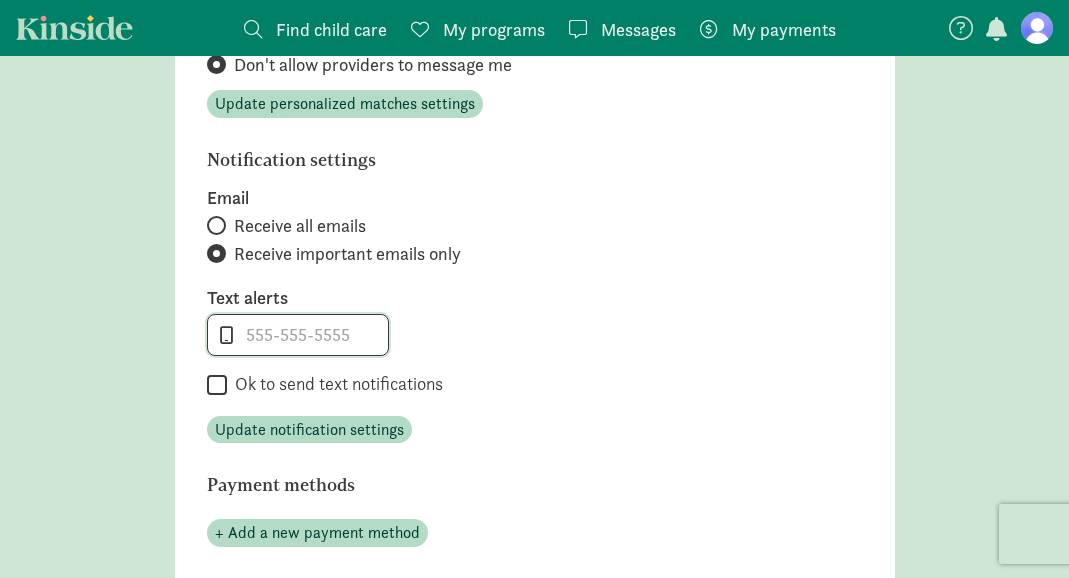 type 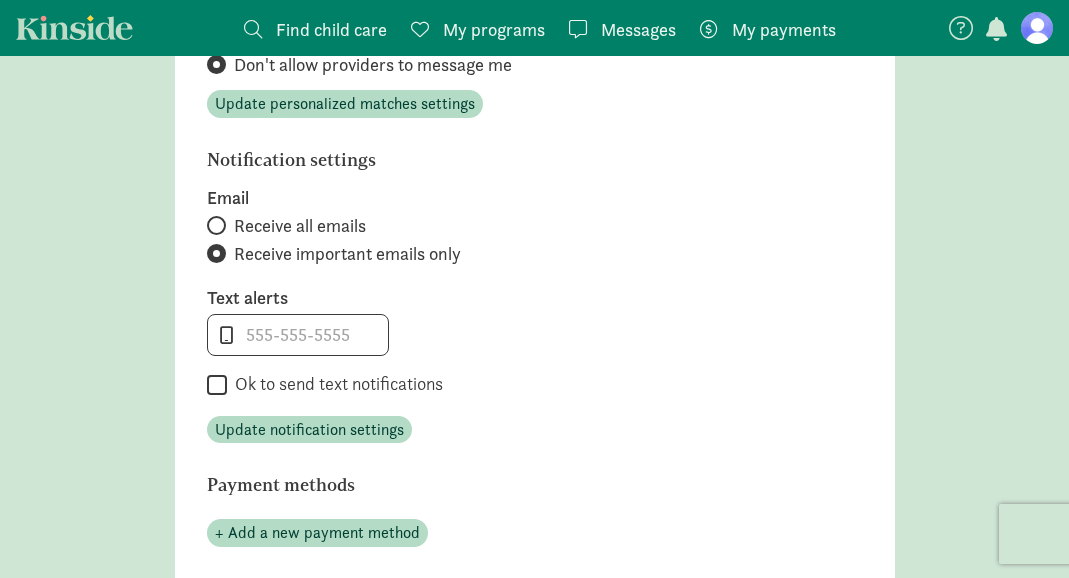 click on "
Ok to send text notifications" 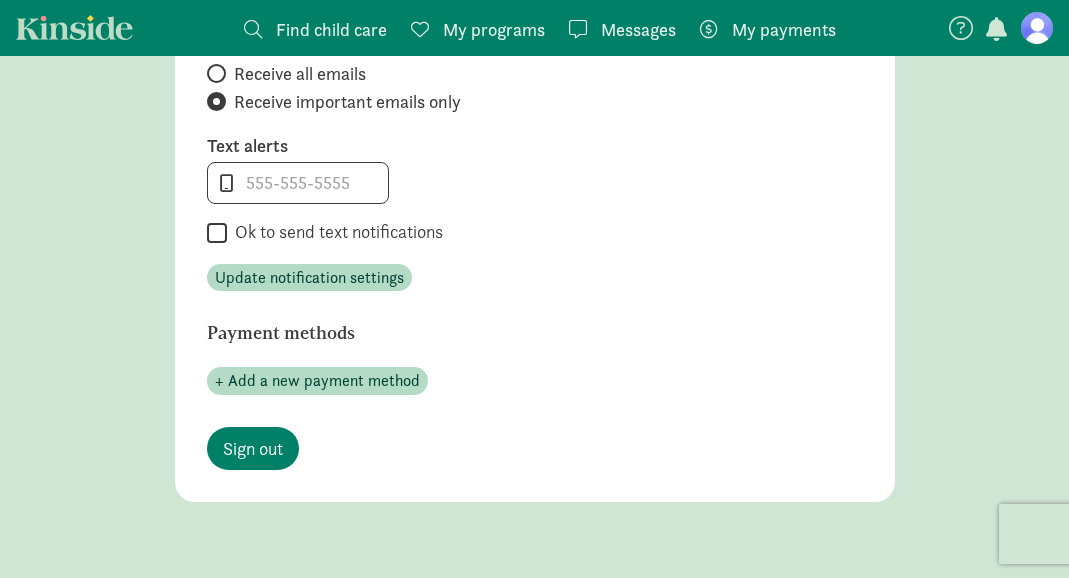 scroll, scrollTop: 975, scrollLeft: 0, axis: vertical 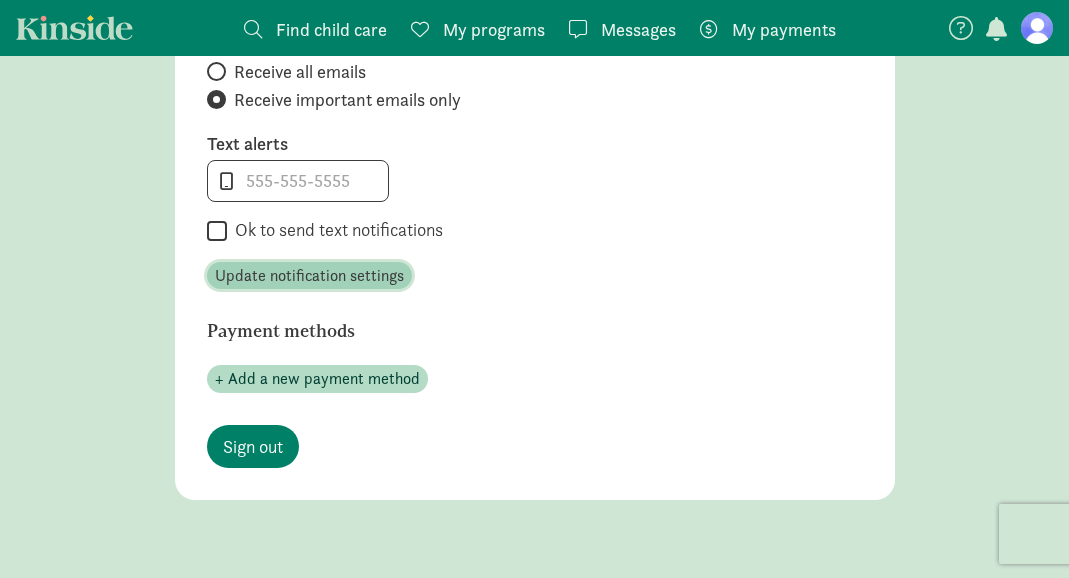 click on "Update notification settings" at bounding box center [309, 276] 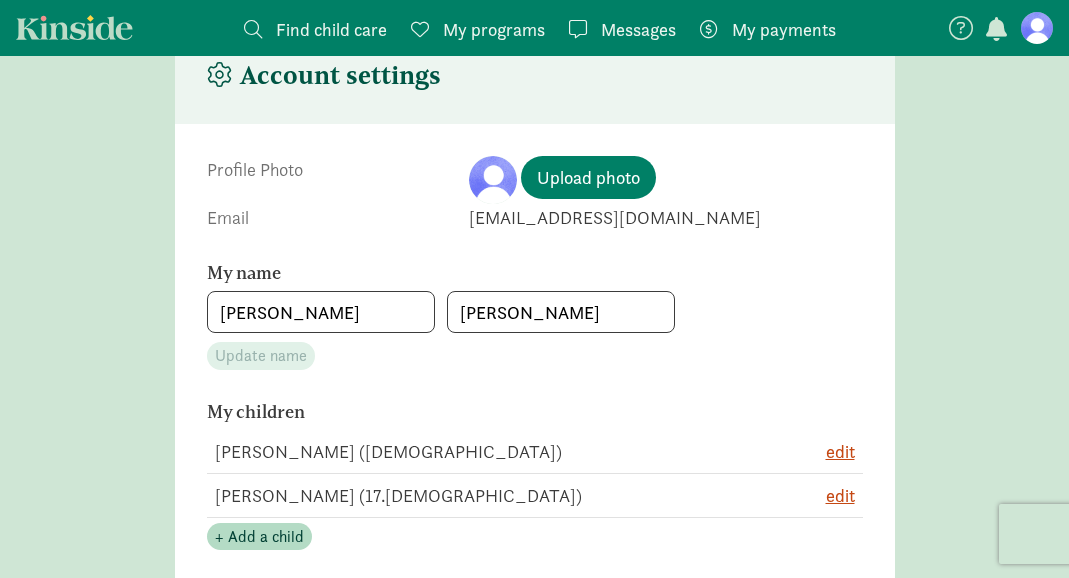 scroll, scrollTop: 0, scrollLeft: 0, axis: both 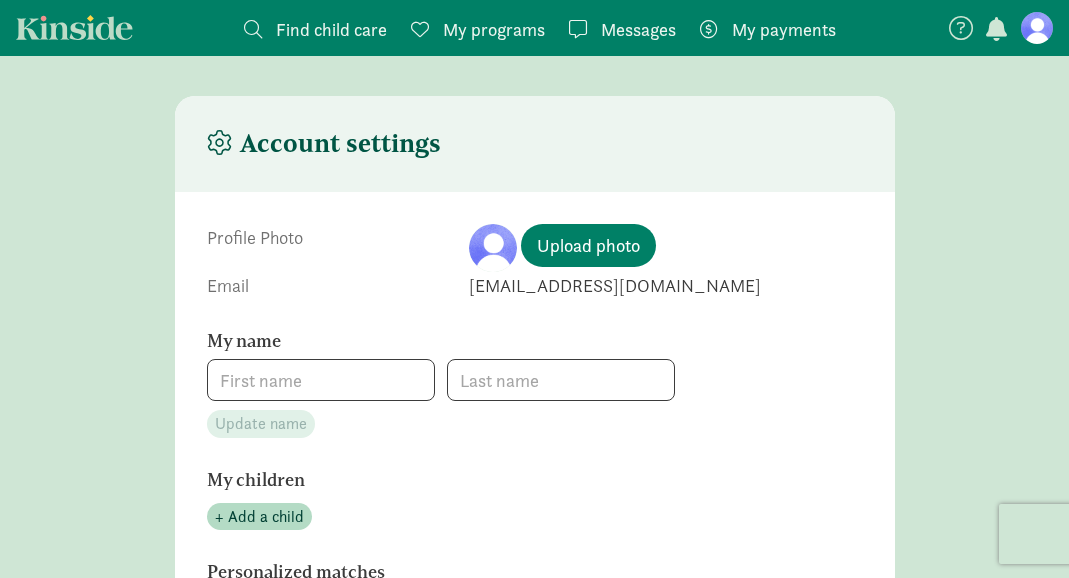 type on "[PERSON_NAME]" 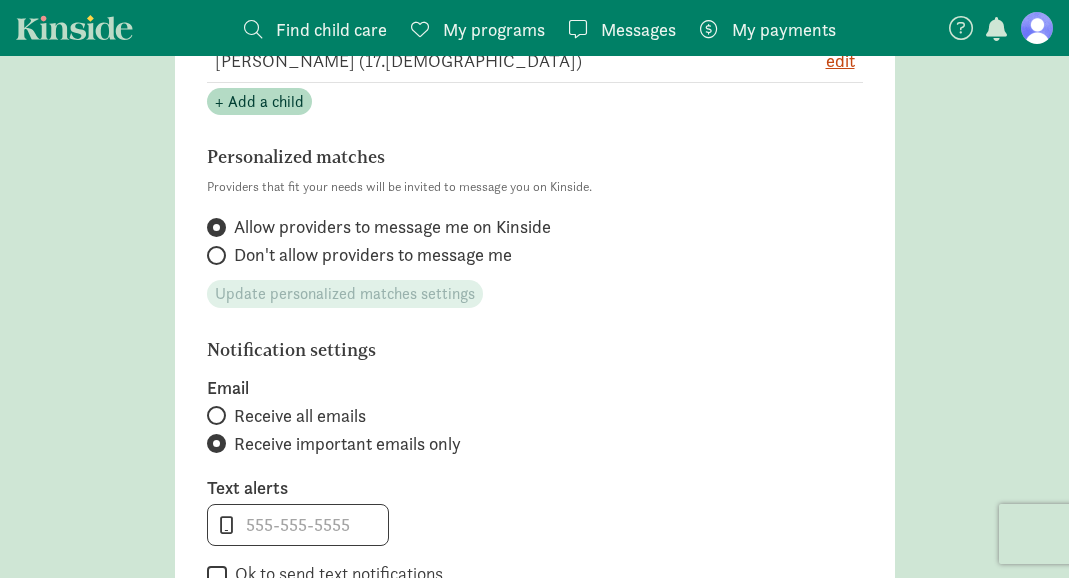 scroll, scrollTop: 504, scrollLeft: 0, axis: vertical 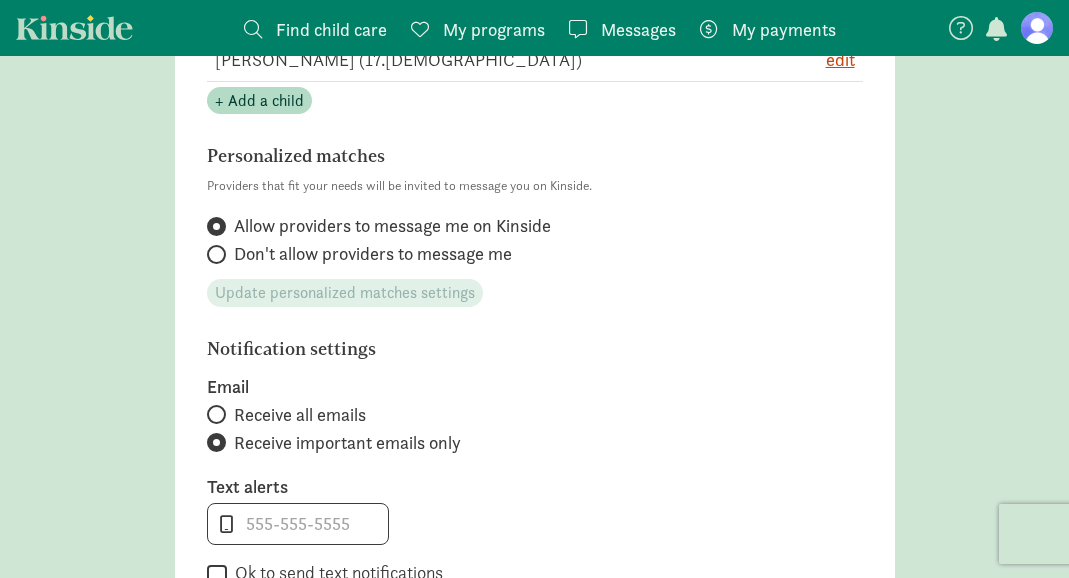 click on "Personalized matches" at bounding box center (482, 156) 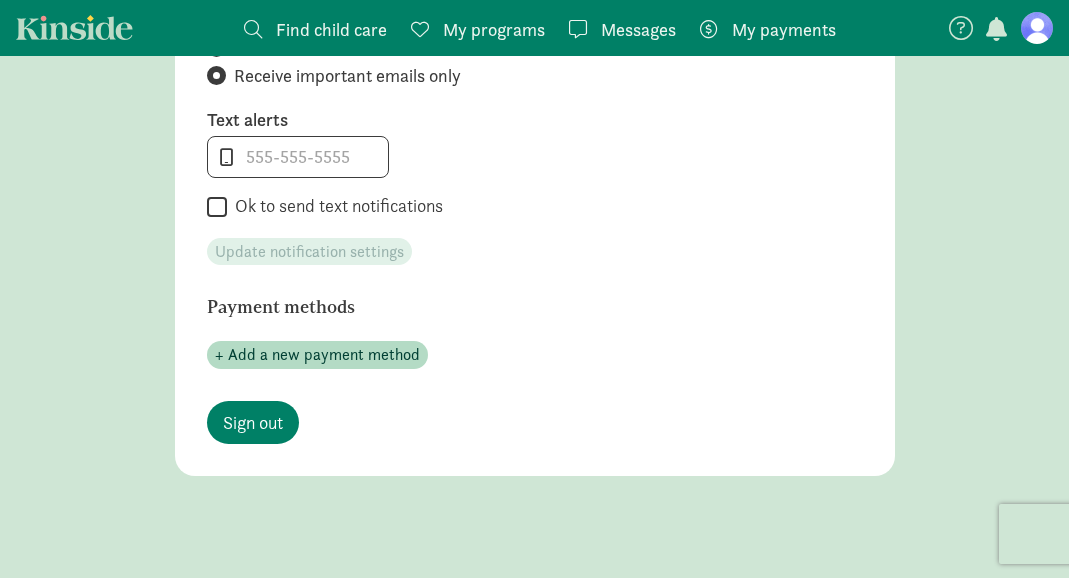 scroll, scrollTop: 1015, scrollLeft: 0, axis: vertical 